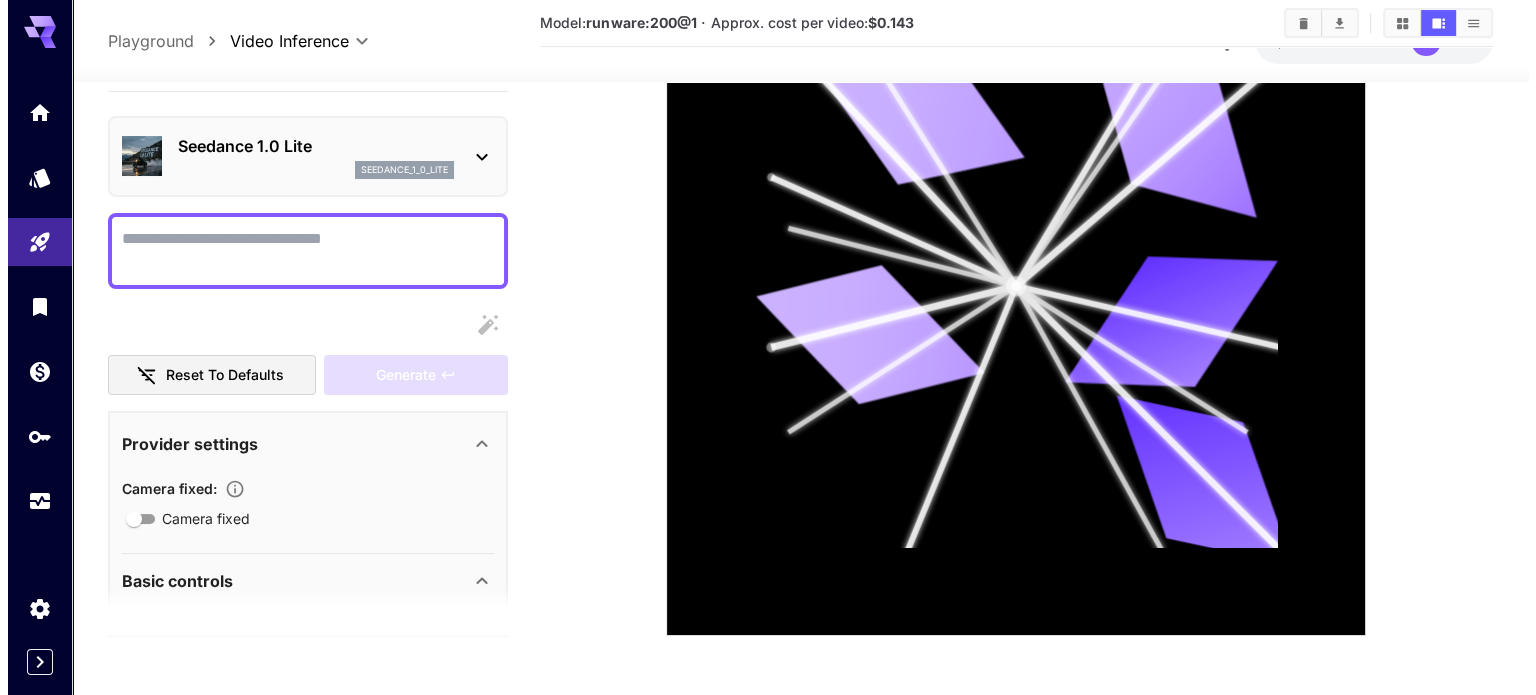 scroll, scrollTop: 393, scrollLeft: 0, axis: vertical 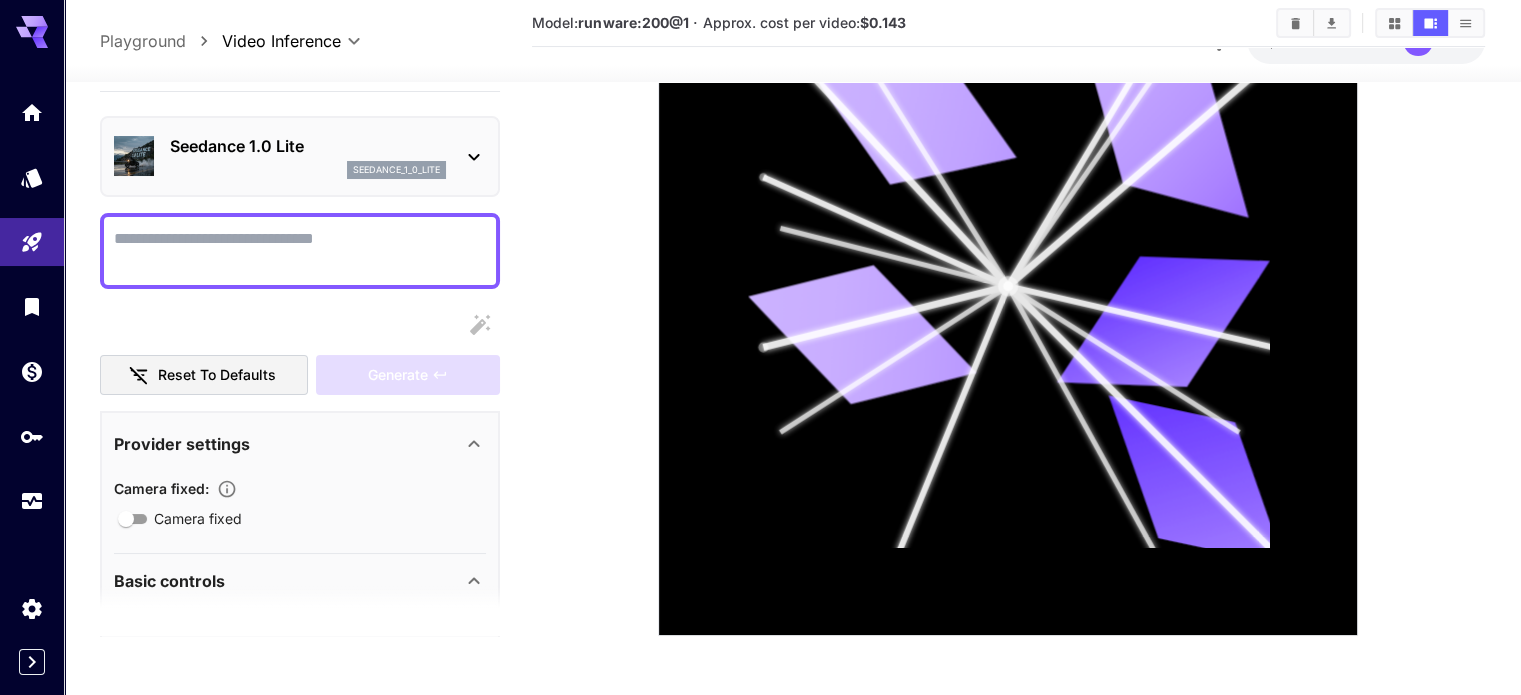 click 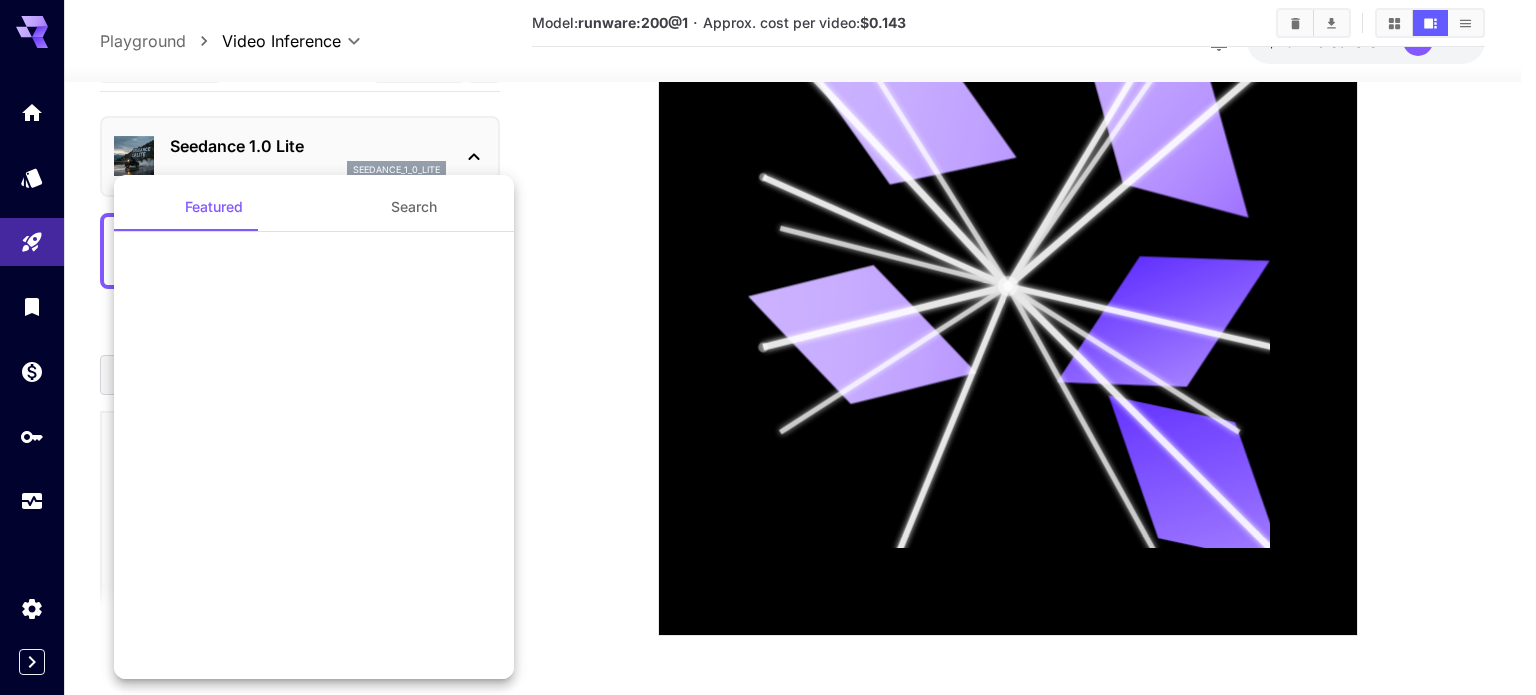 scroll, scrollTop: 0, scrollLeft: 0, axis: both 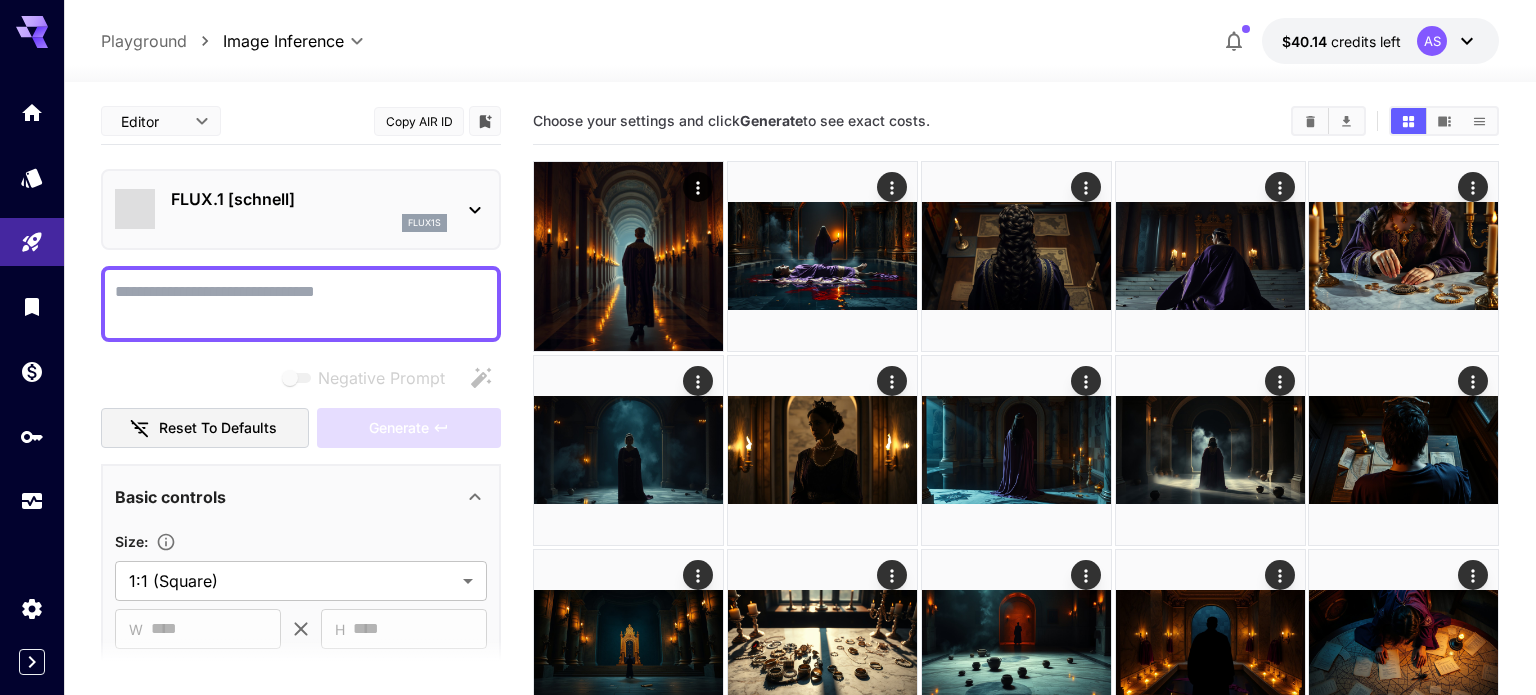 type on "**********" 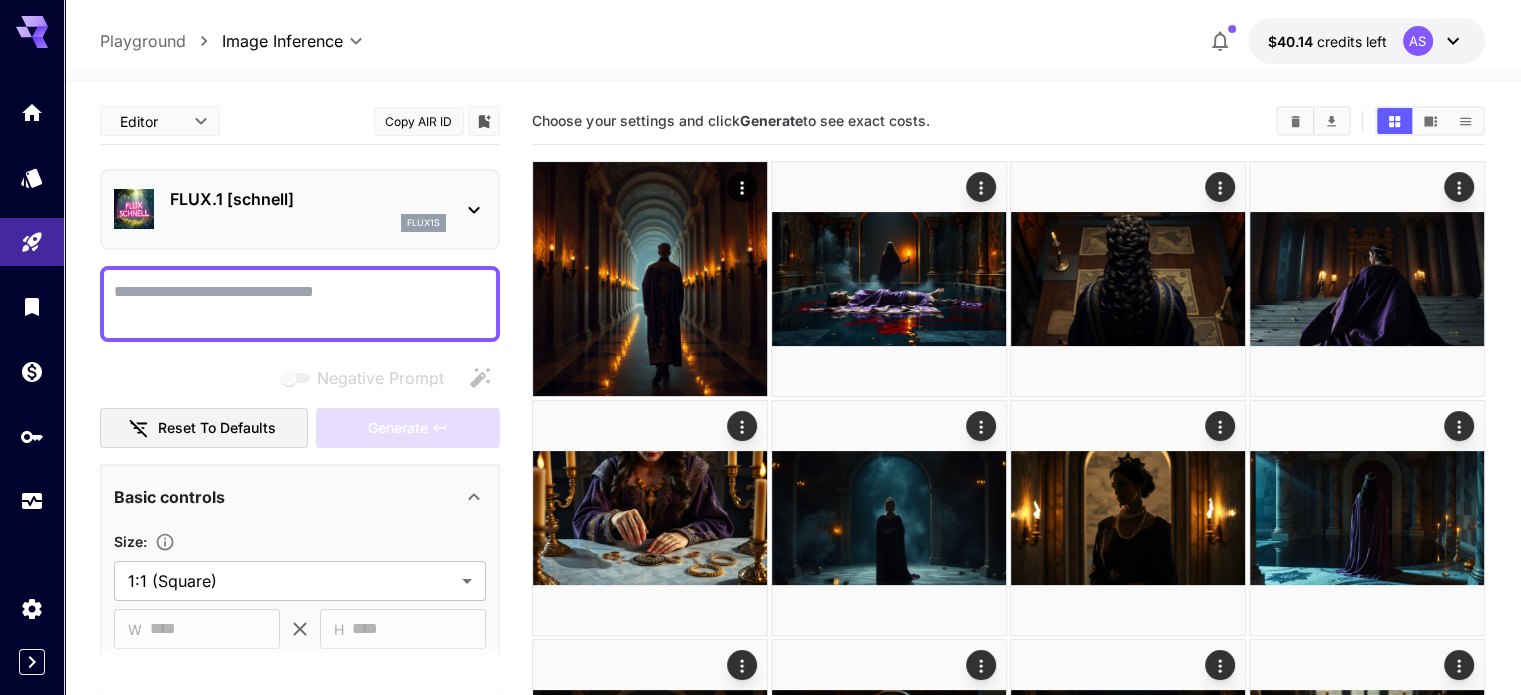 click 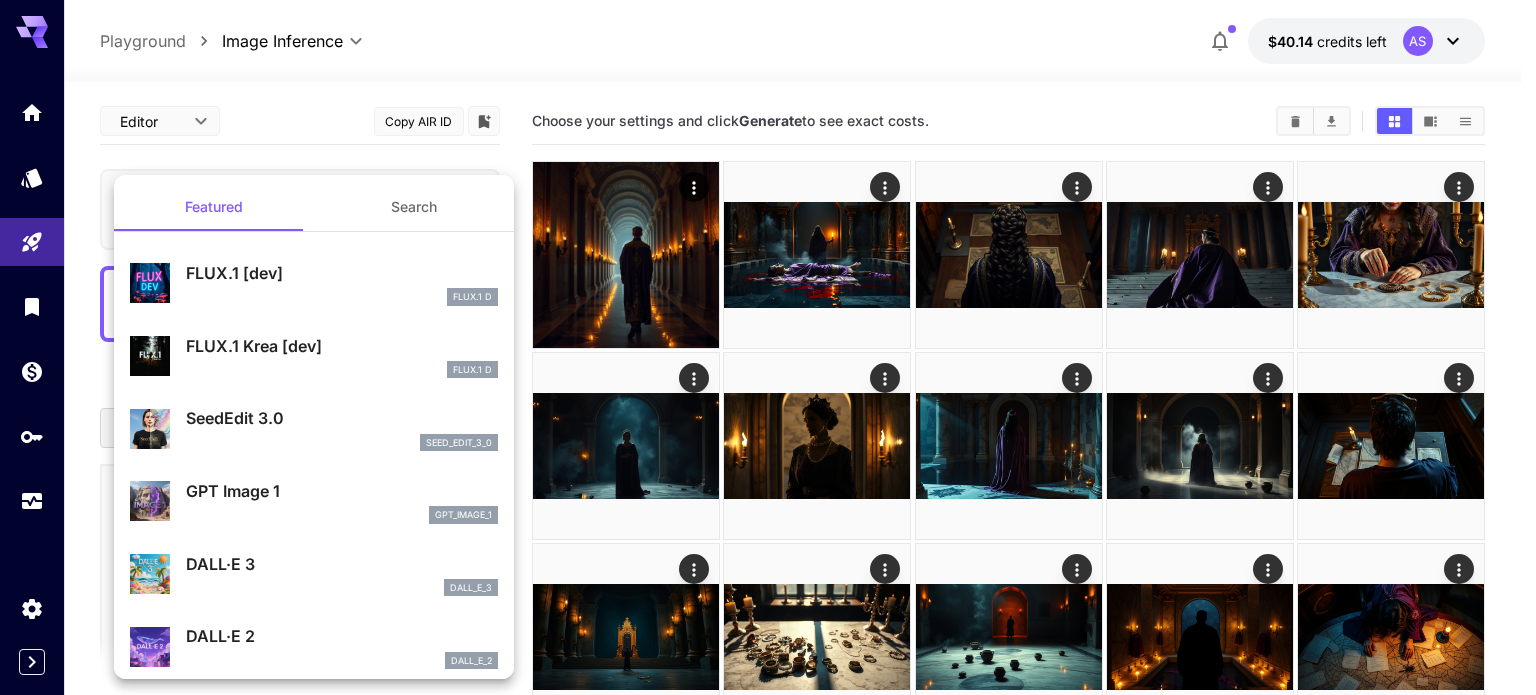 click at bounding box center (768, 347) 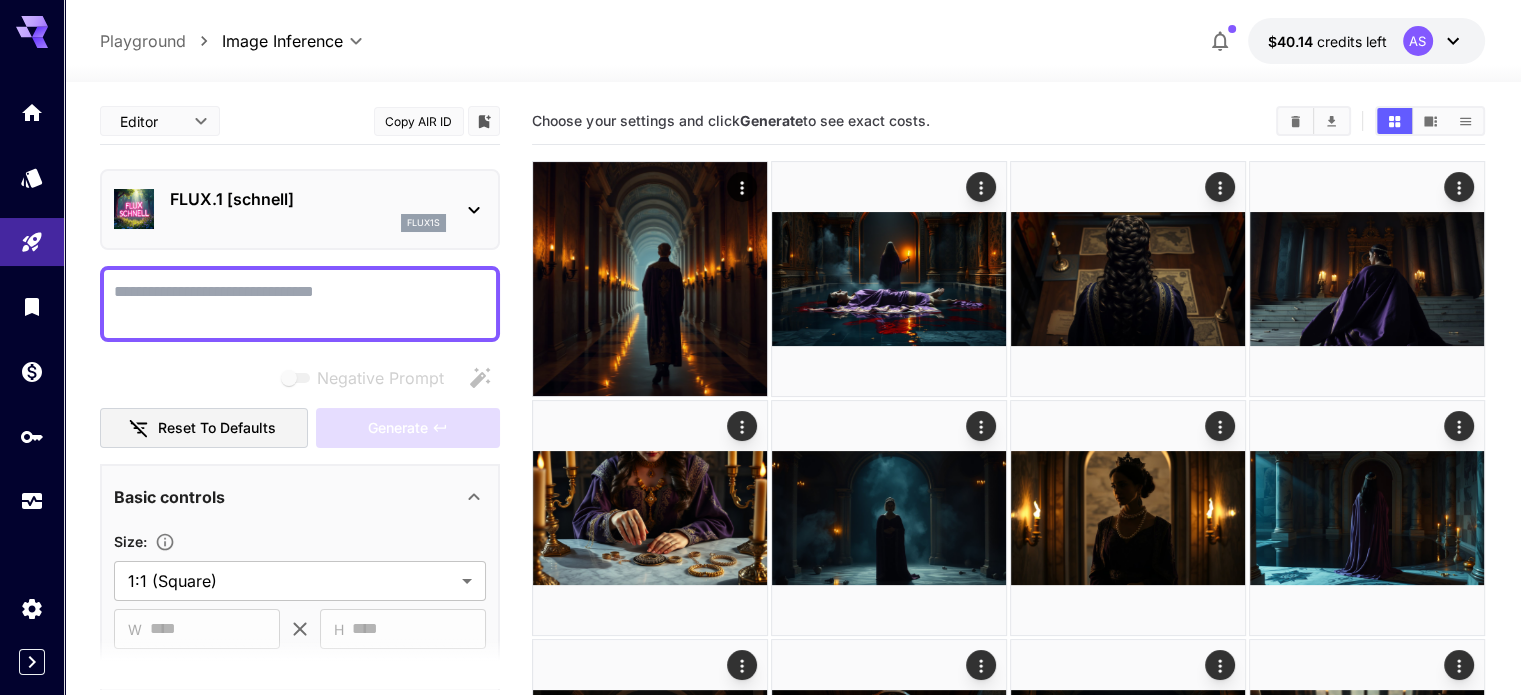 drag, startPoint x: 941, startPoint y: 118, endPoint x: 530, endPoint y: 101, distance: 411.35144 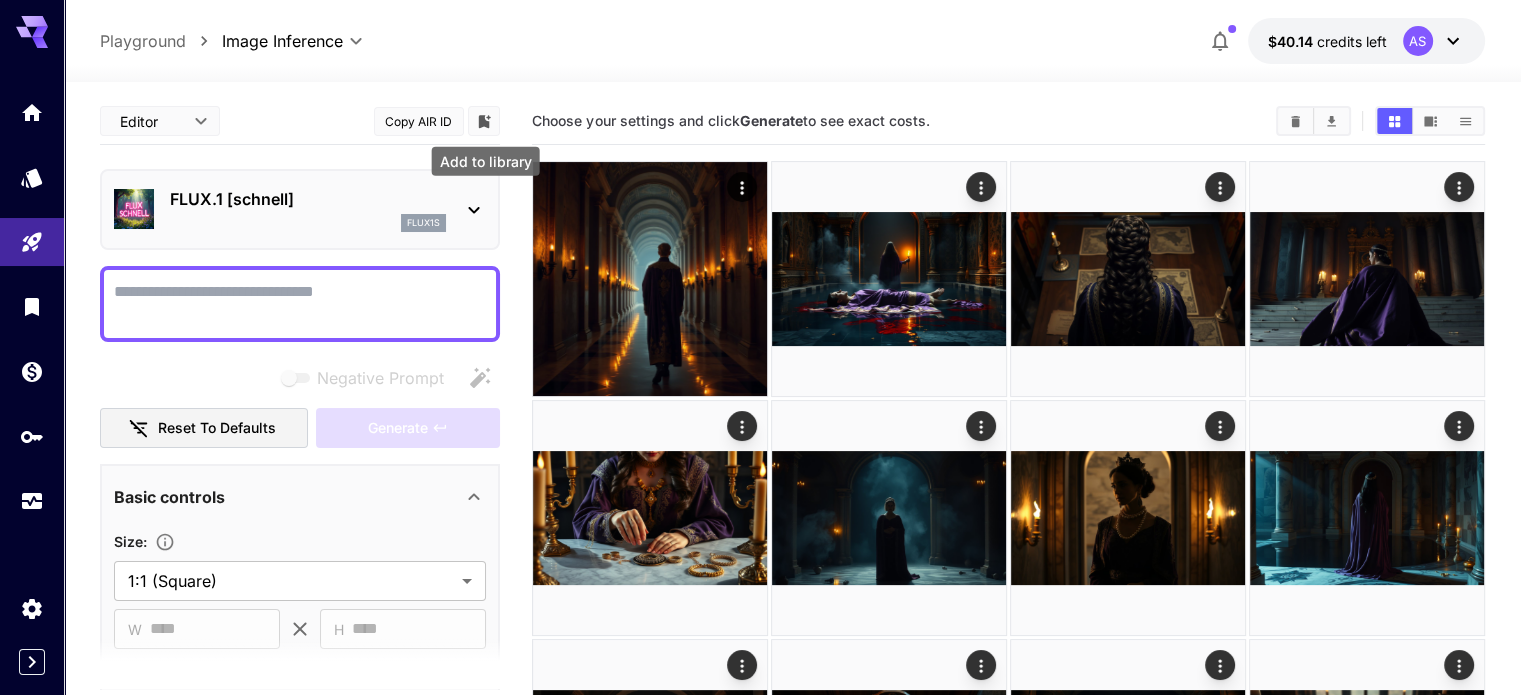 drag, startPoint x: 940, startPoint y: 115, endPoint x: 492, endPoint y: 108, distance: 448.0547 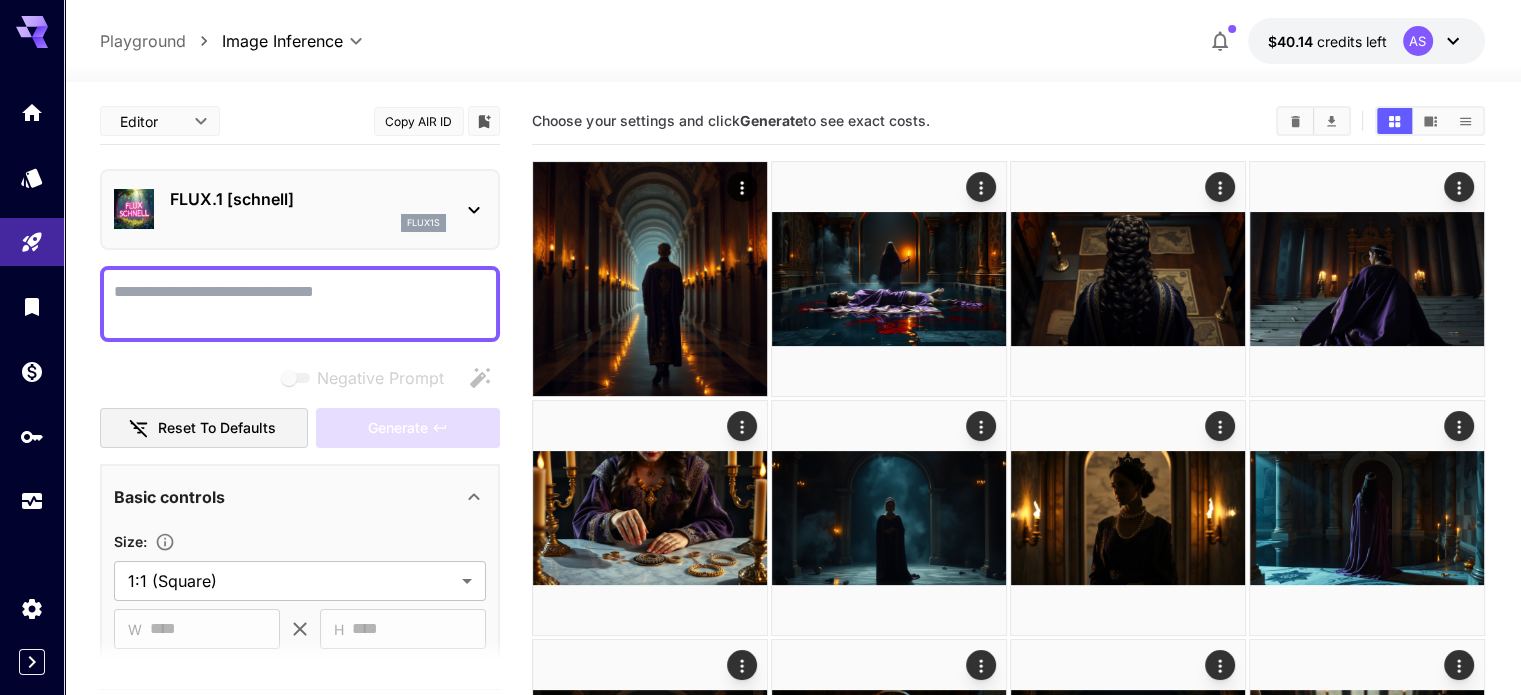 click at bounding box center [792, 70] 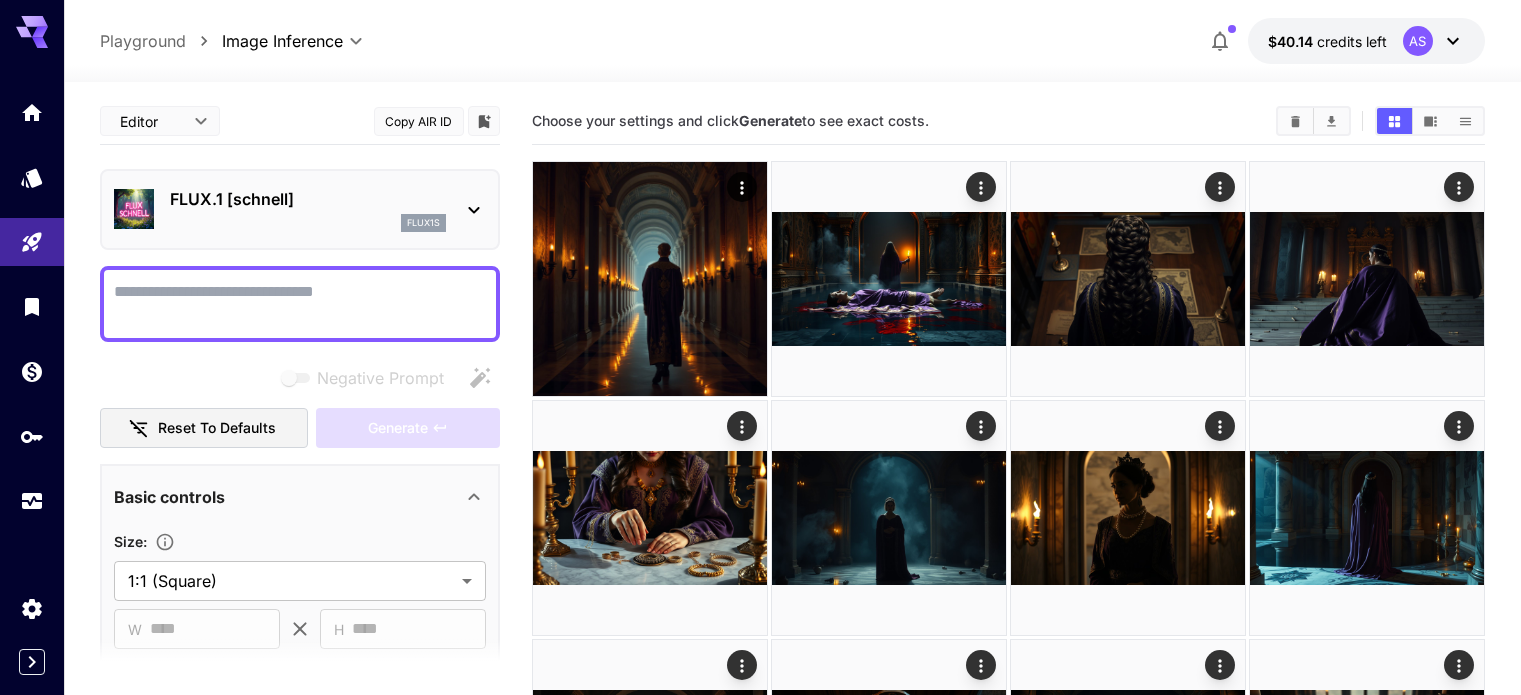 scroll, scrollTop: 0, scrollLeft: 0, axis: both 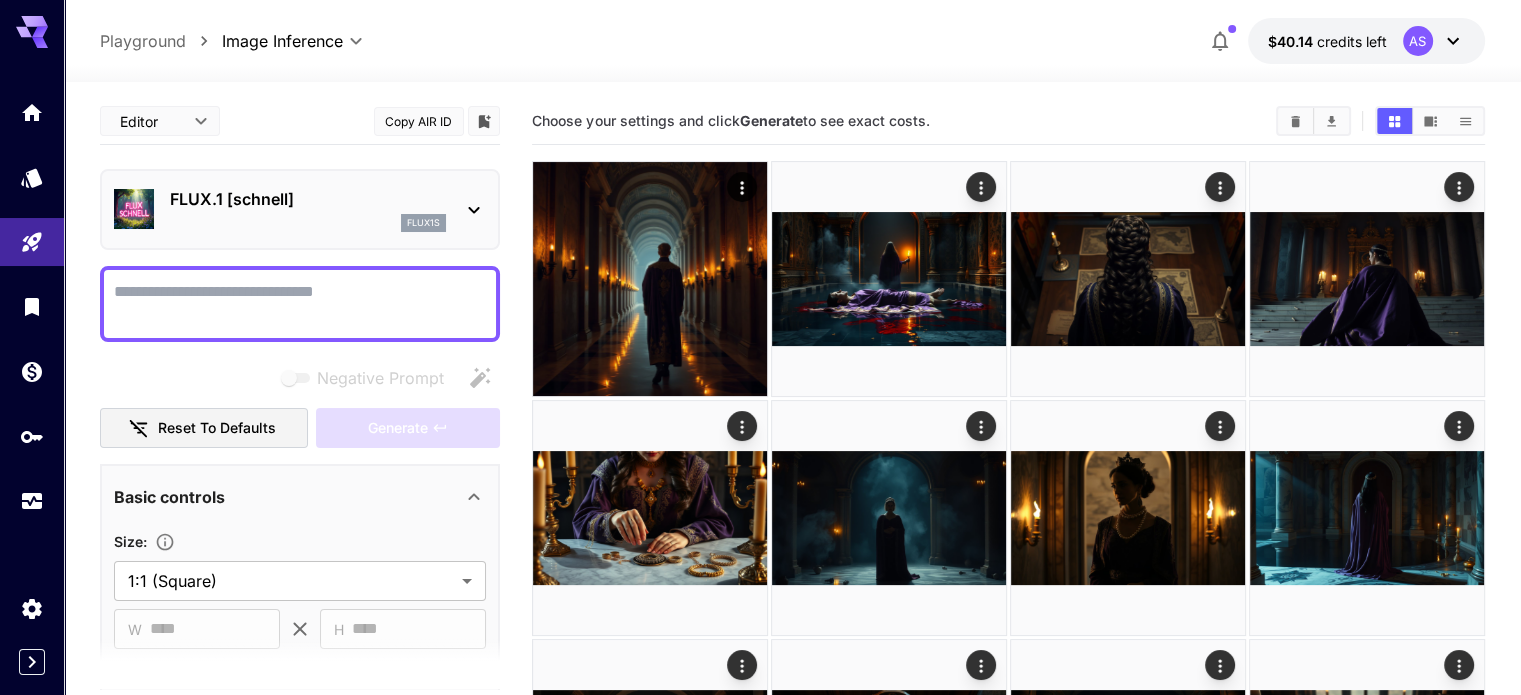 click on "Choose your settings and click  Generate  to see exact costs." at bounding box center (1008, 121) 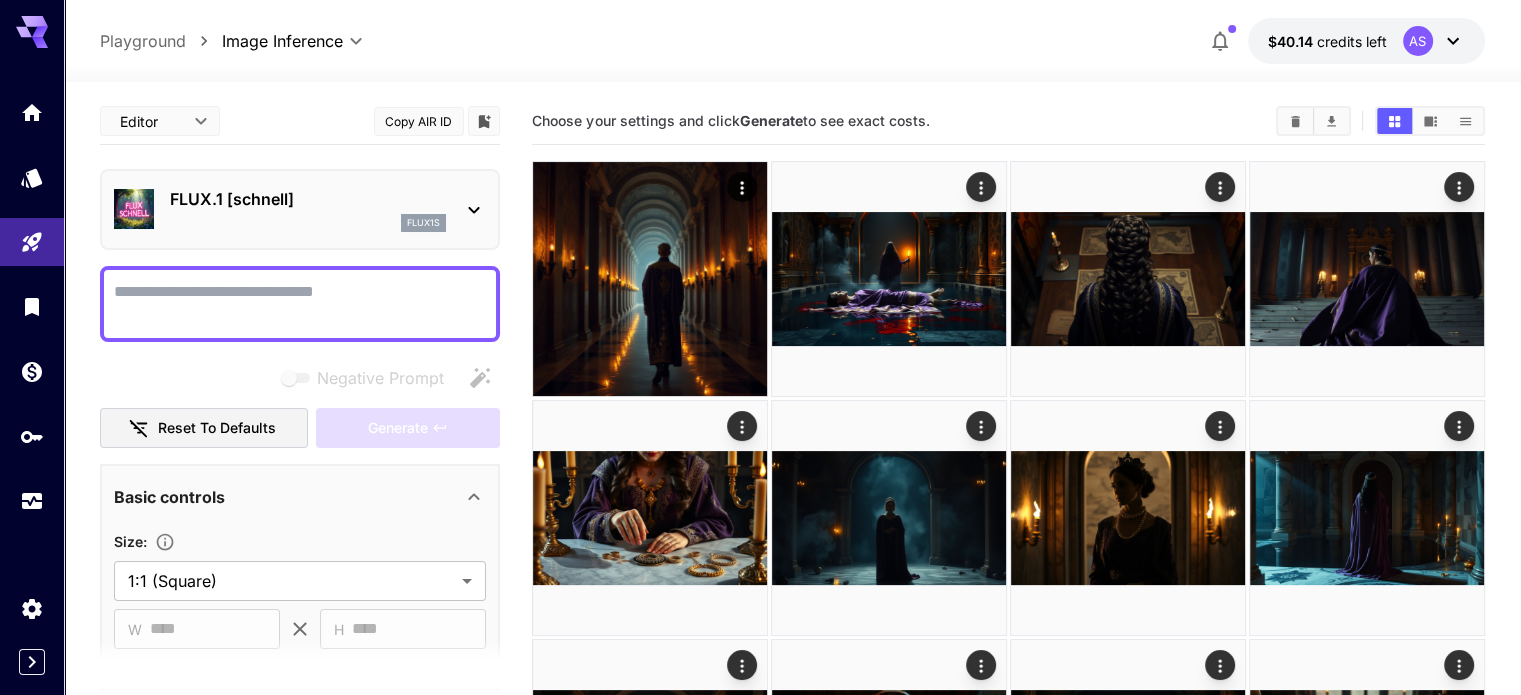 drag, startPoint x: 943, startPoint y: 115, endPoint x: 672, endPoint y: 104, distance: 271.22314 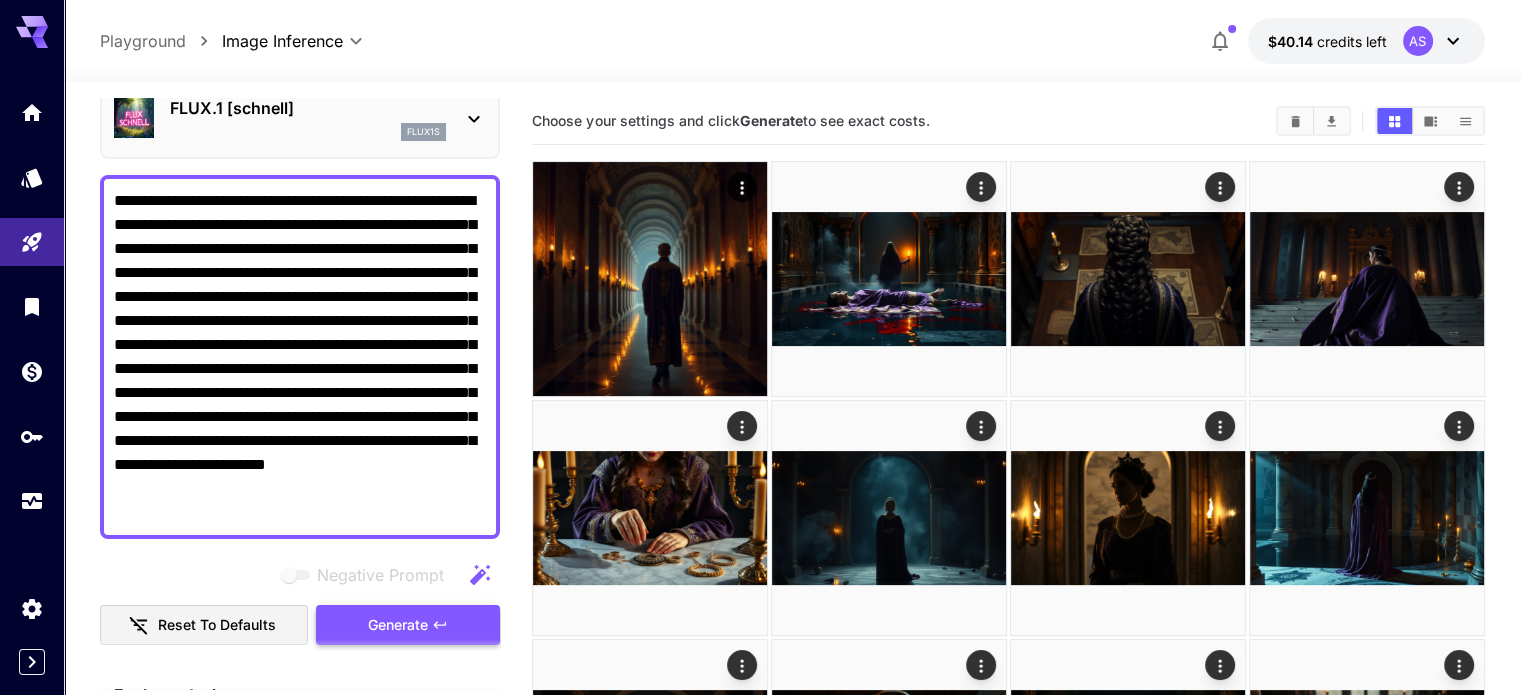 scroll, scrollTop: 200, scrollLeft: 0, axis: vertical 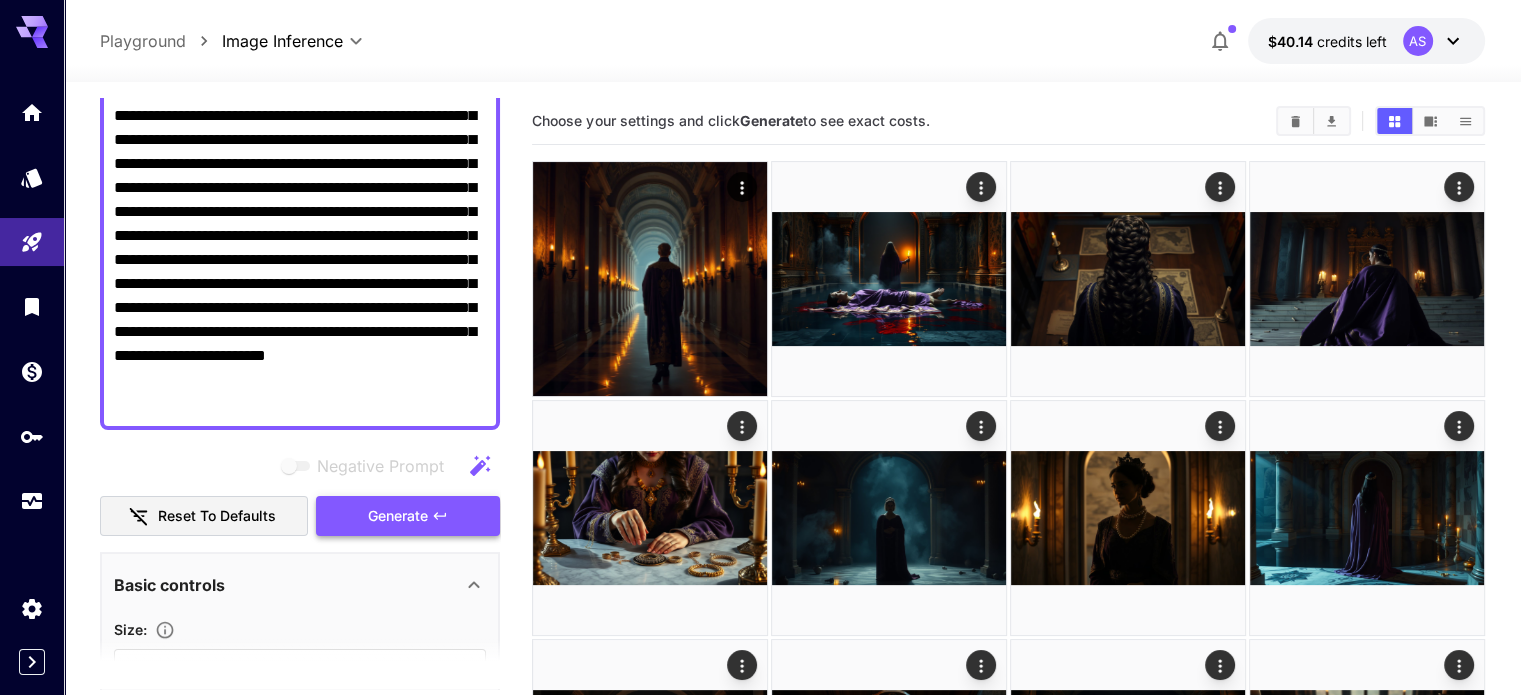 click on "Generate" at bounding box center (398, 516) 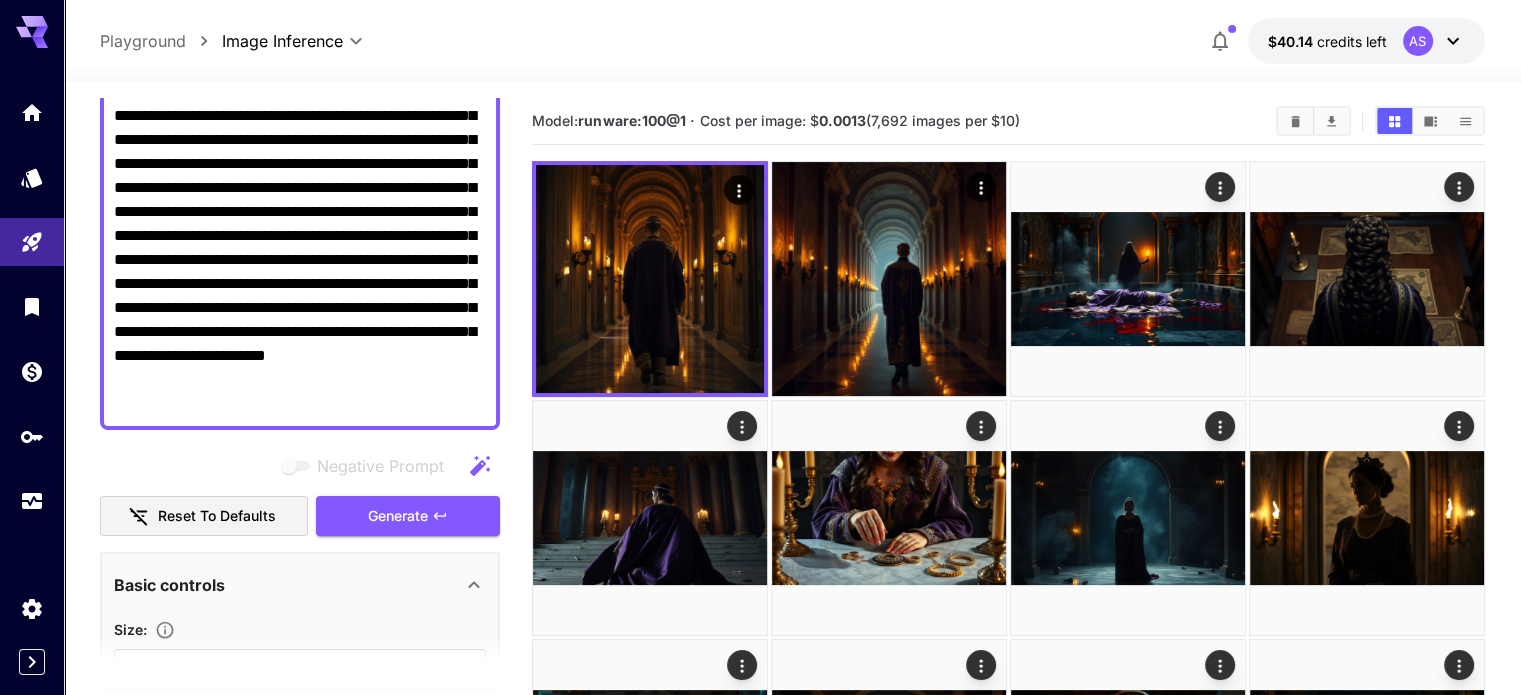 click on "**********" at bounding box center [300, 248] 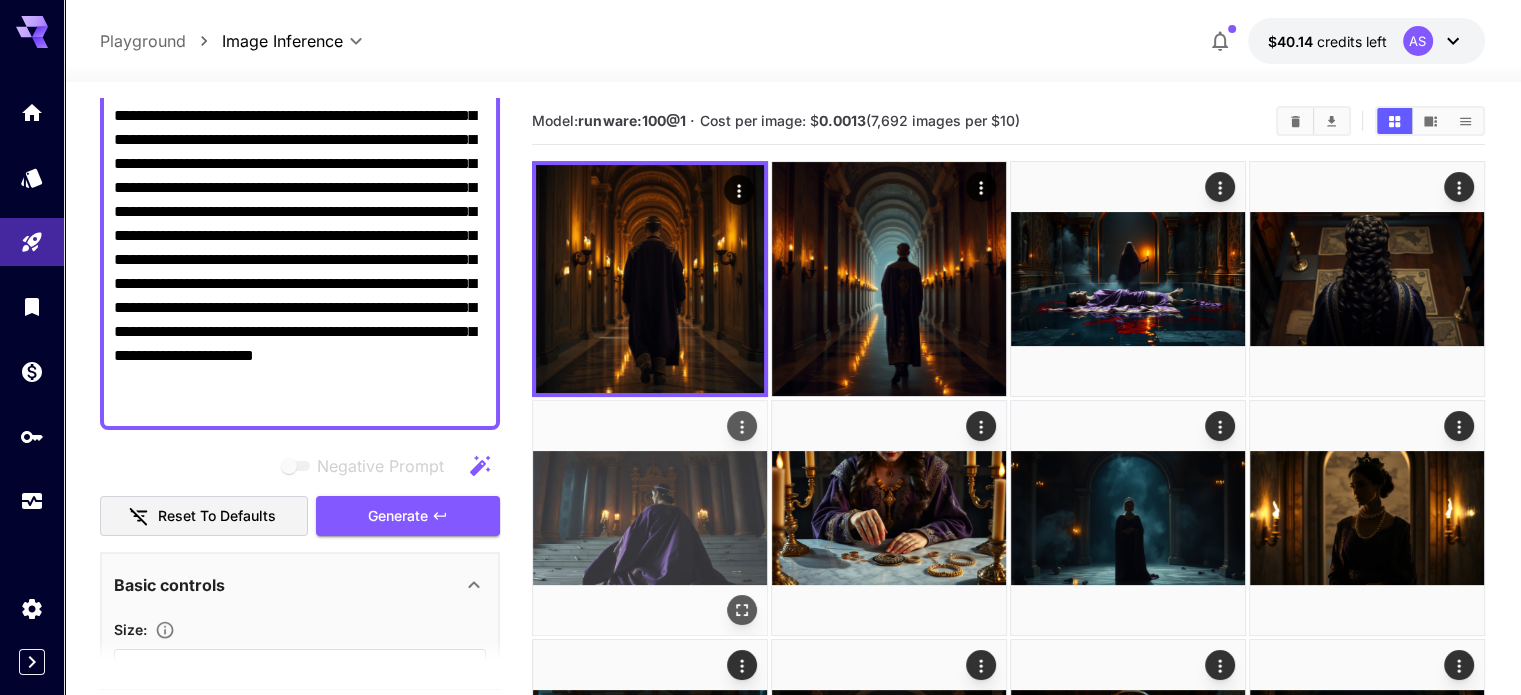 click on "Generate" at bounding box center [398, 516] 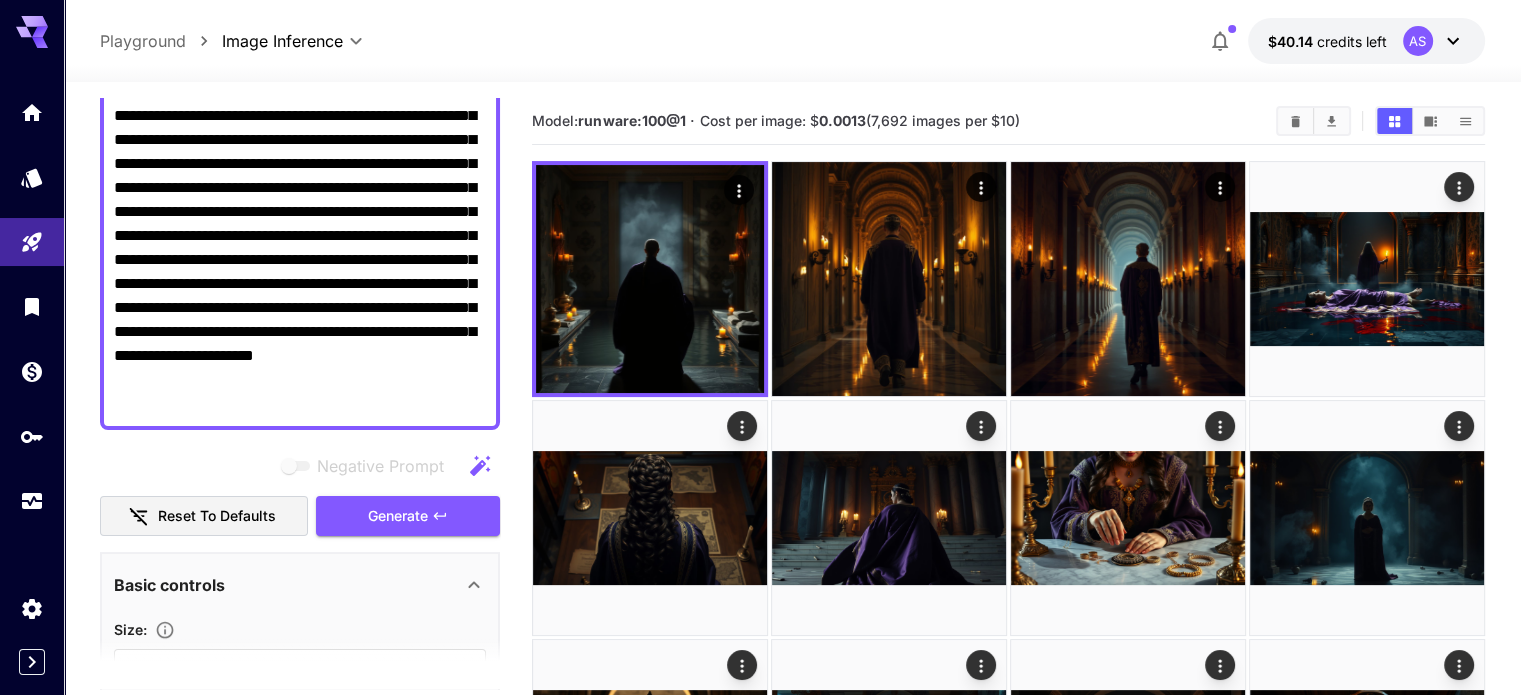 click on "**********" at bounding box center [300, 248] 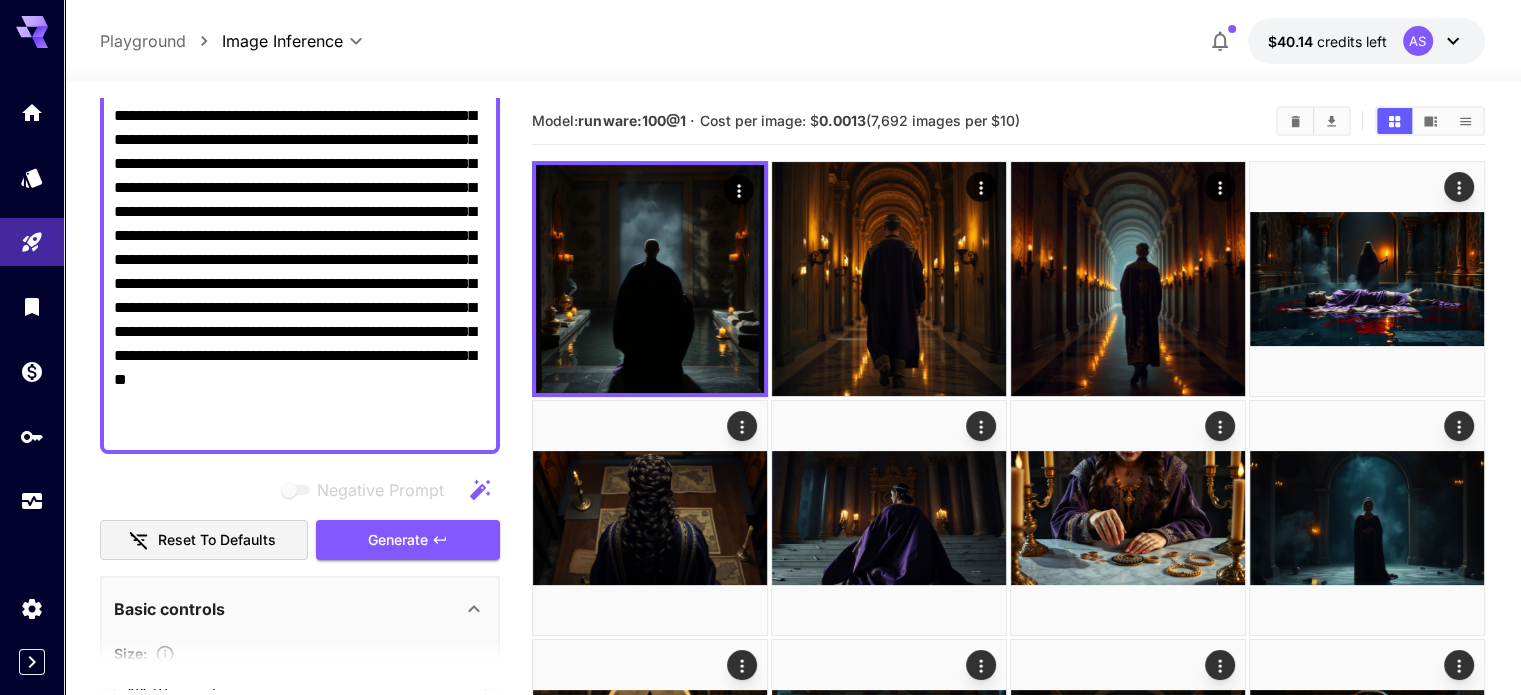 type on "**********" 